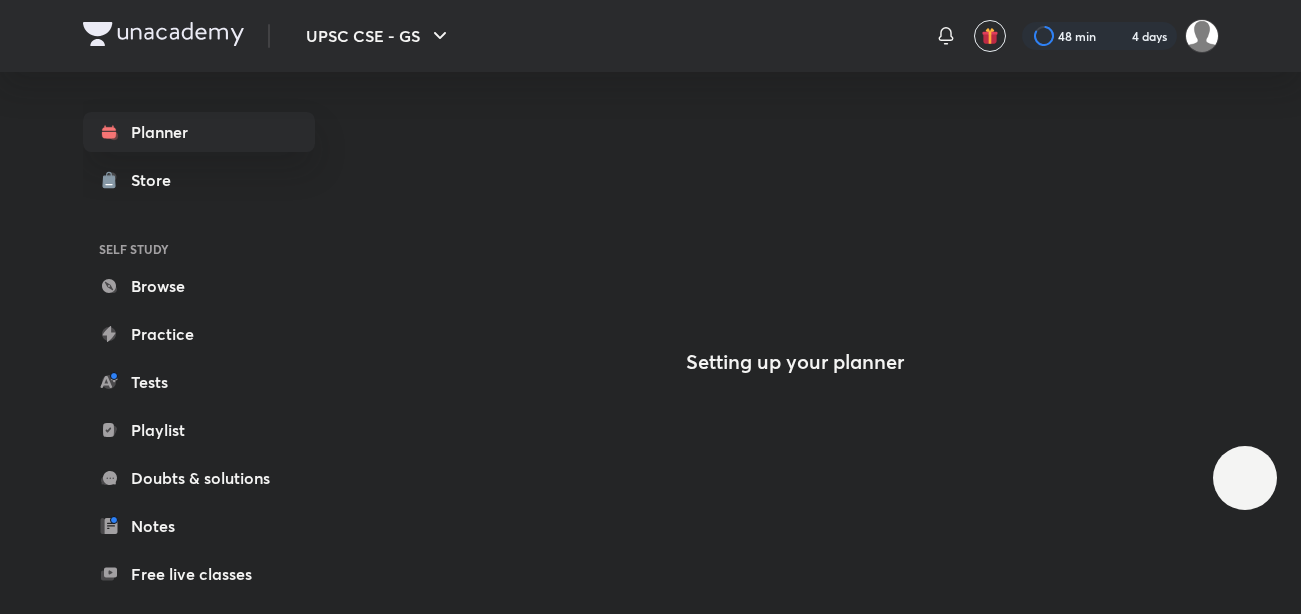 scroll, scrollTop: 0, scrollLeft: 0, axis: both 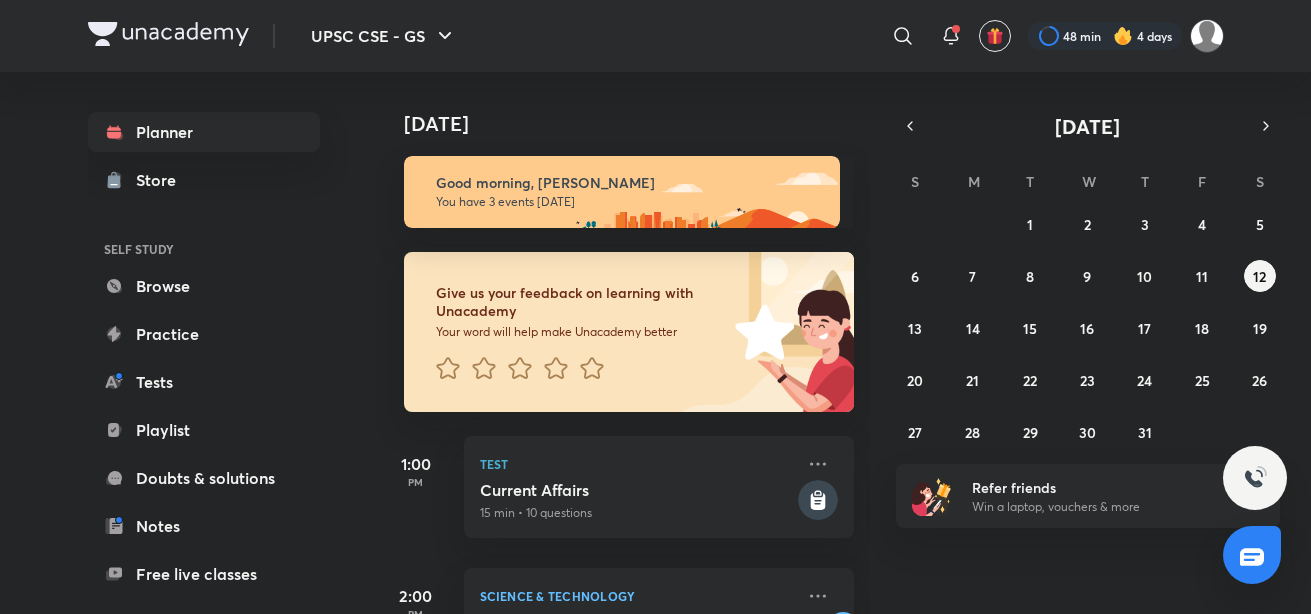 click on "​" at bounding box center [739, 36] 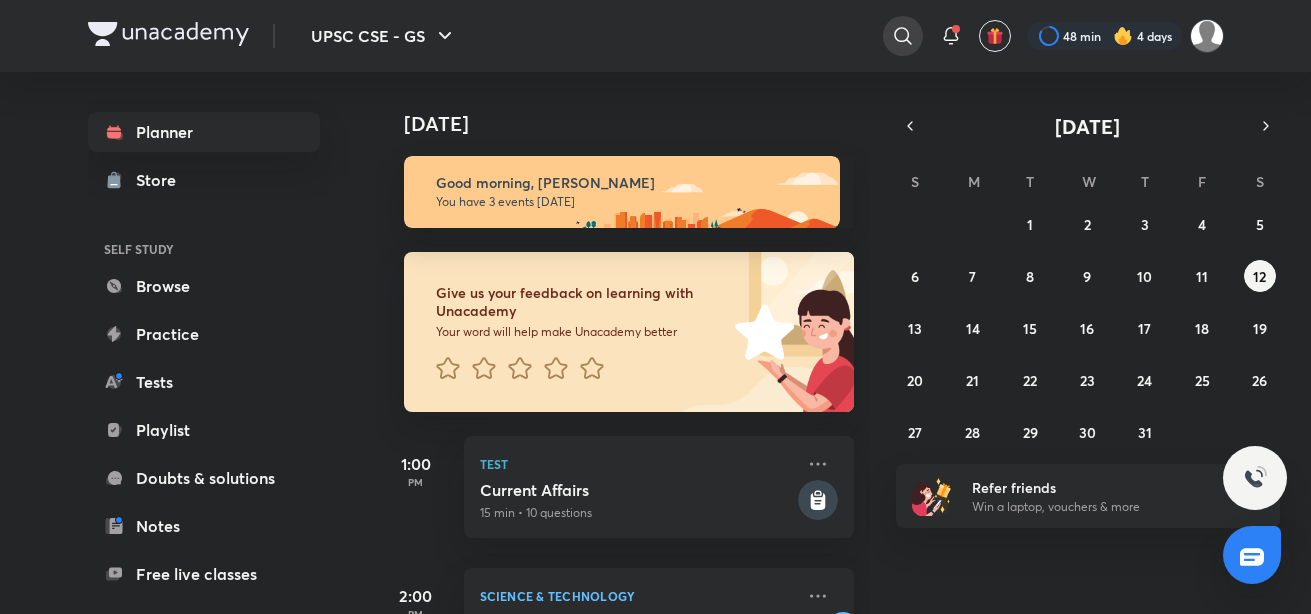 click at bounding box center [903, 36] 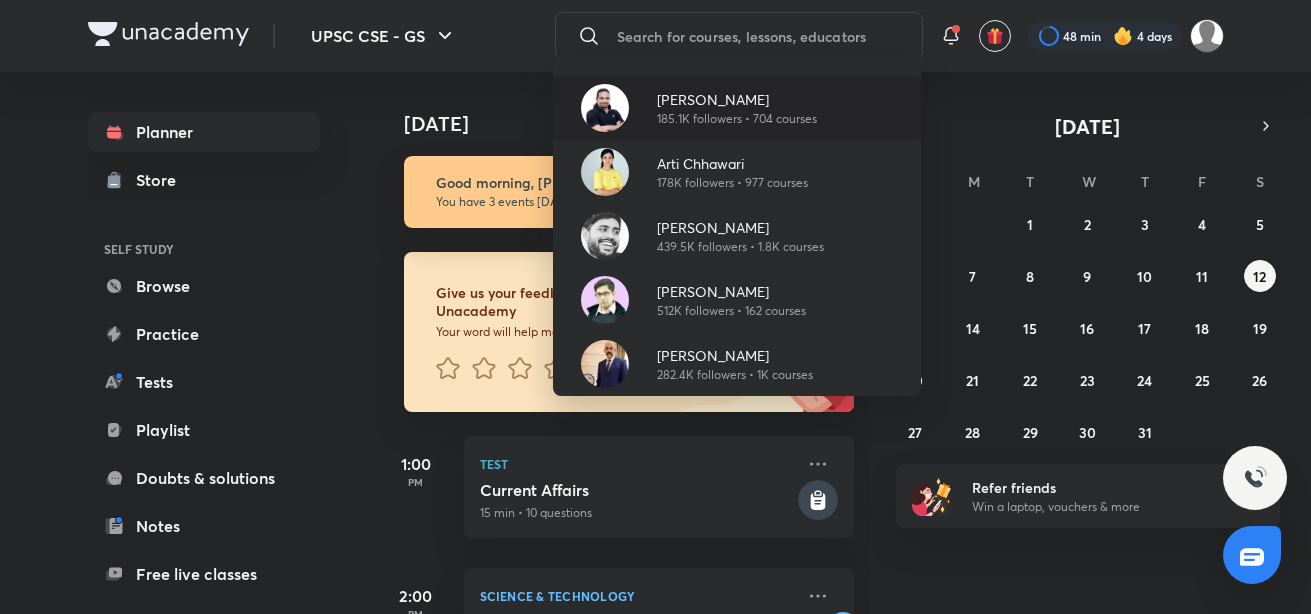 click on "[PERSON_NAME]" at bounding box center (737, 99) 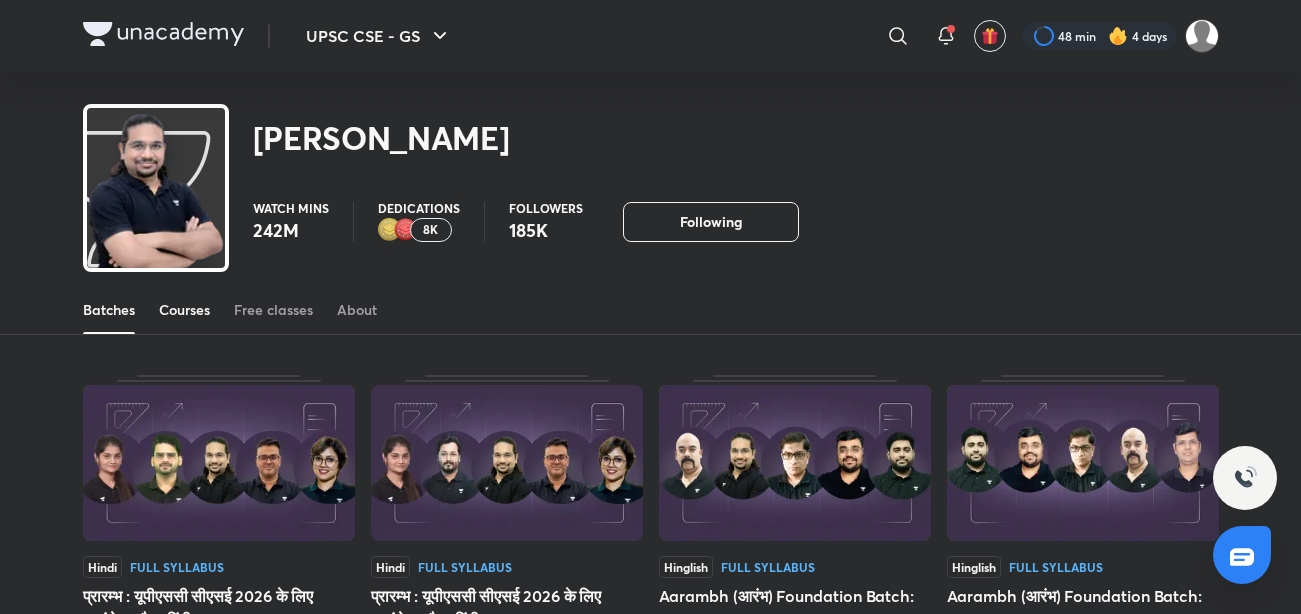 click on "Courses" at bounding box center [184, 310] 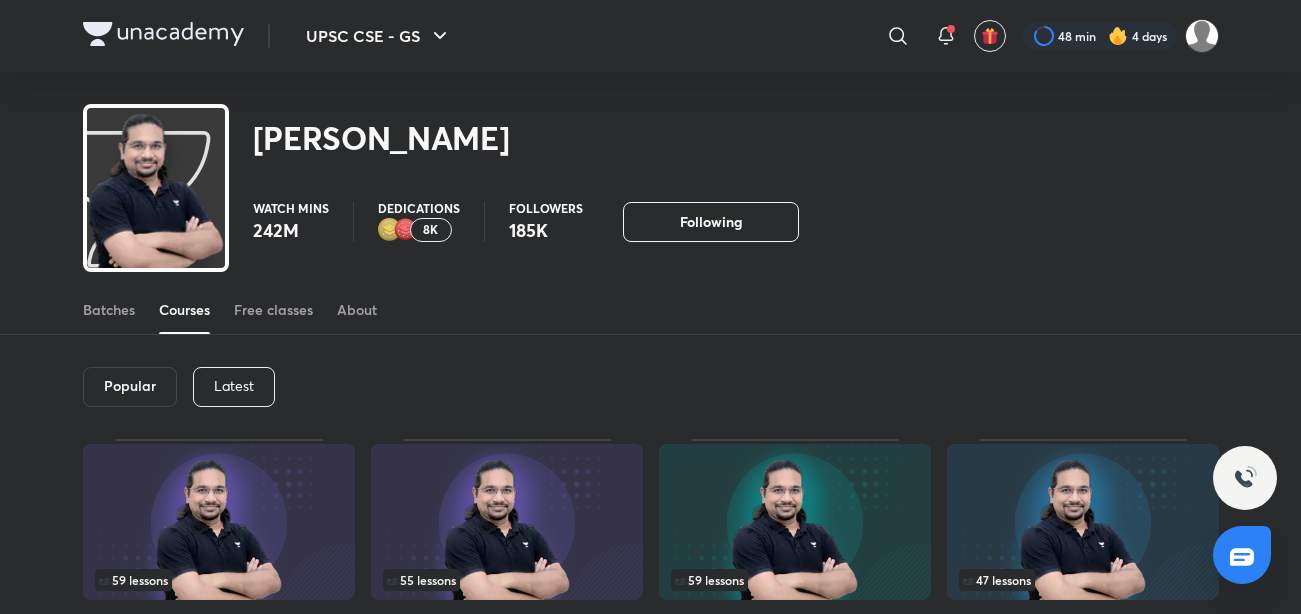 click on "Latest" at bounding box center (234, 387) 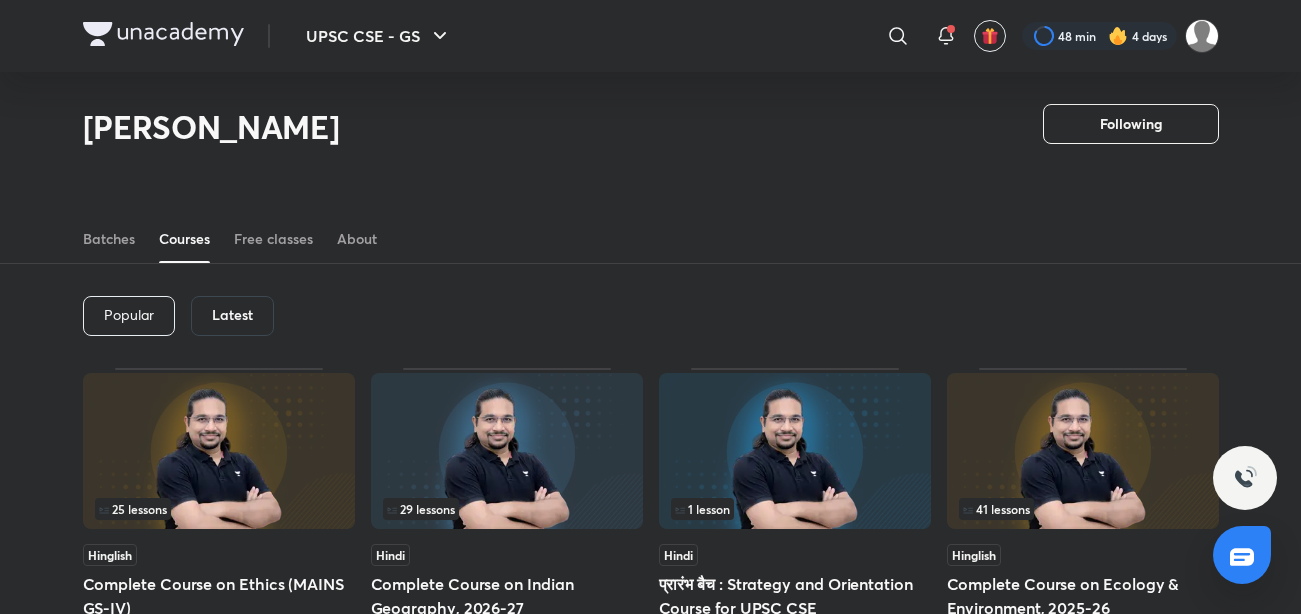 scroll, scrollTop: 7, scrollLeft: 0, axis: vertical 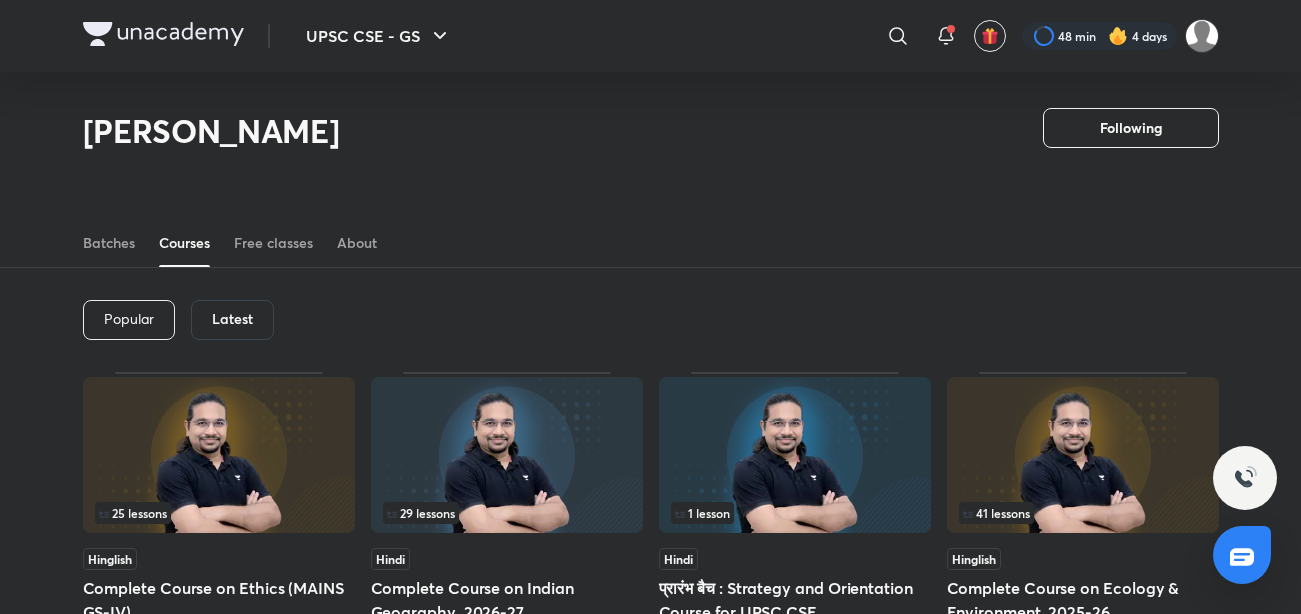click on "Latest" at bounding box center [232, 320] 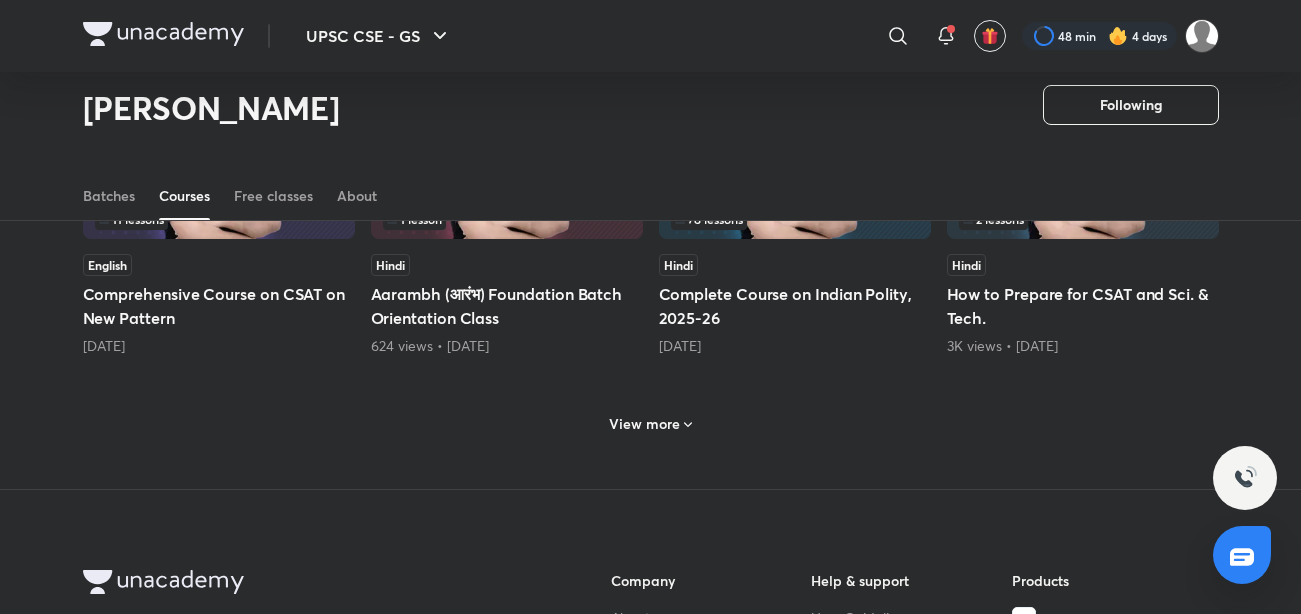 scroll, scrollTop: 950, scrollLeft: 0, axis: vertical 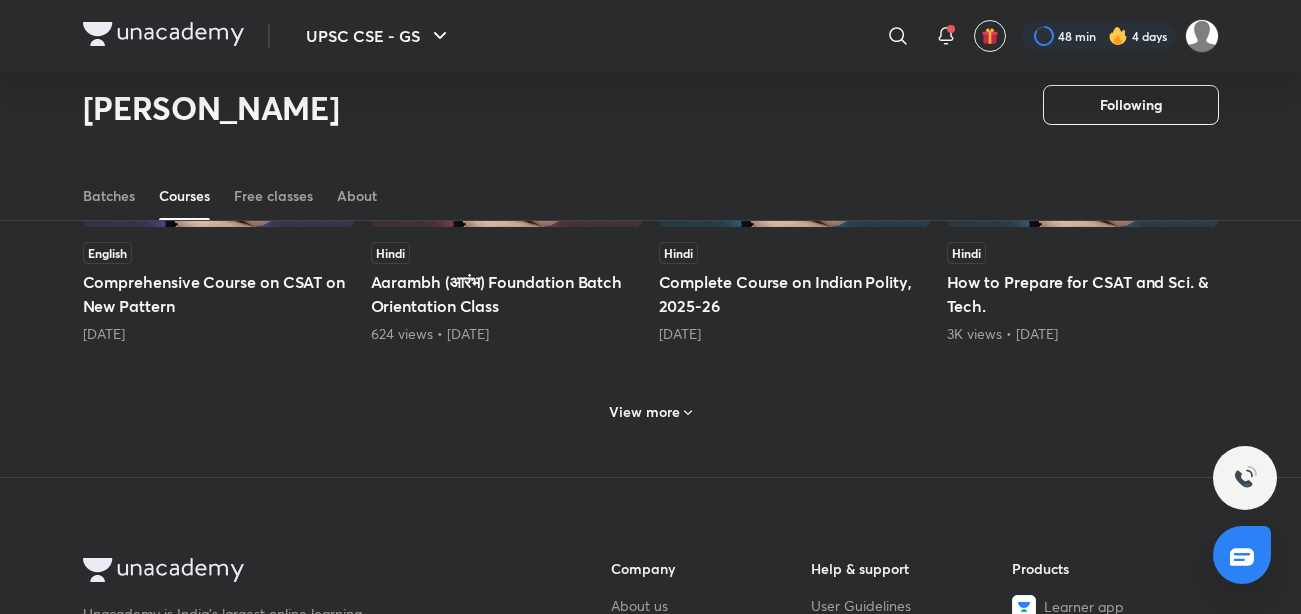 click on "View more" at bounding box center (650, 412) 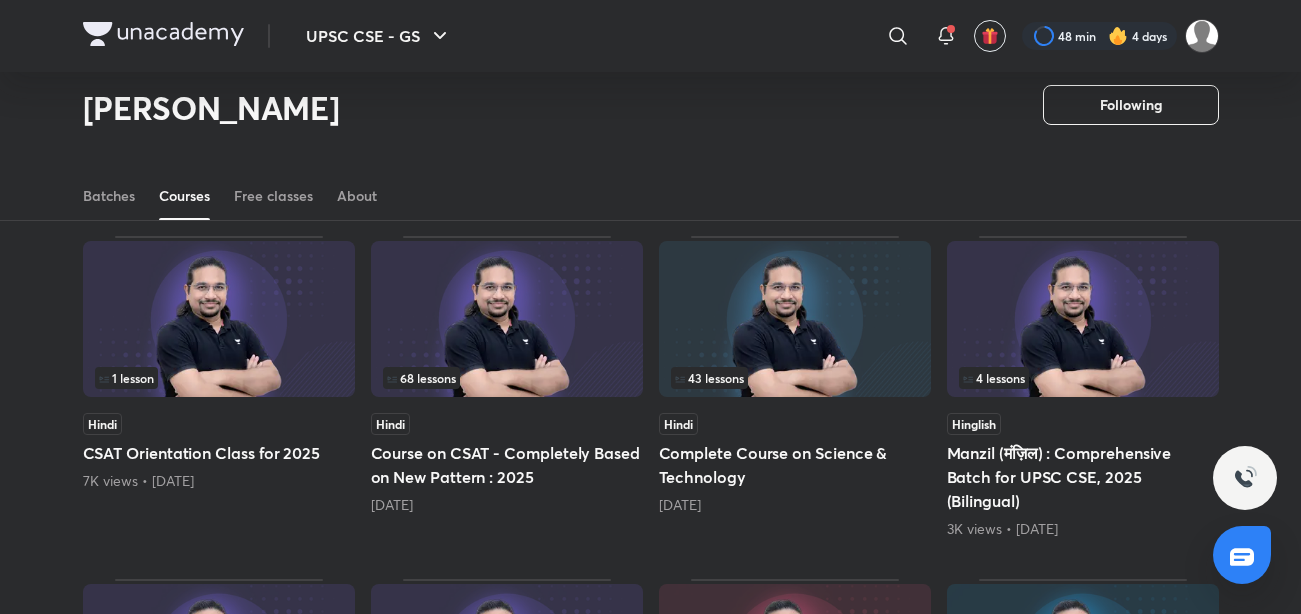 scroll, scrollTop: 1099, scrollLeft: 0, axis: vertical 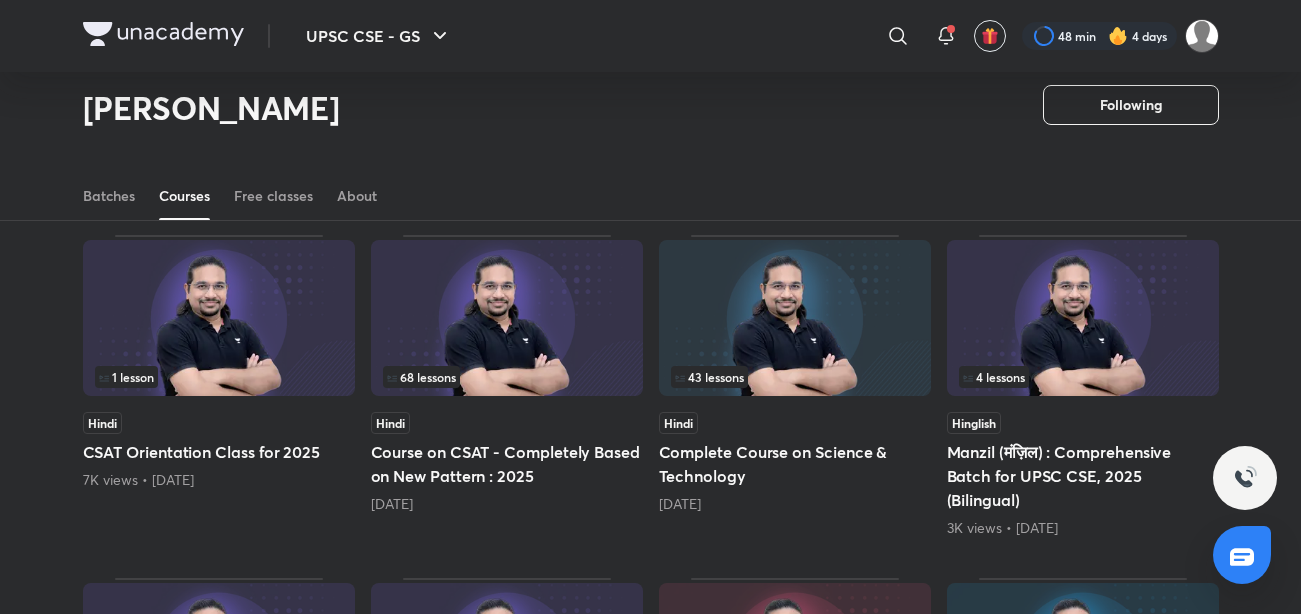 click on "Complete Course on Science & Technology" at bounding box center [795, 464] 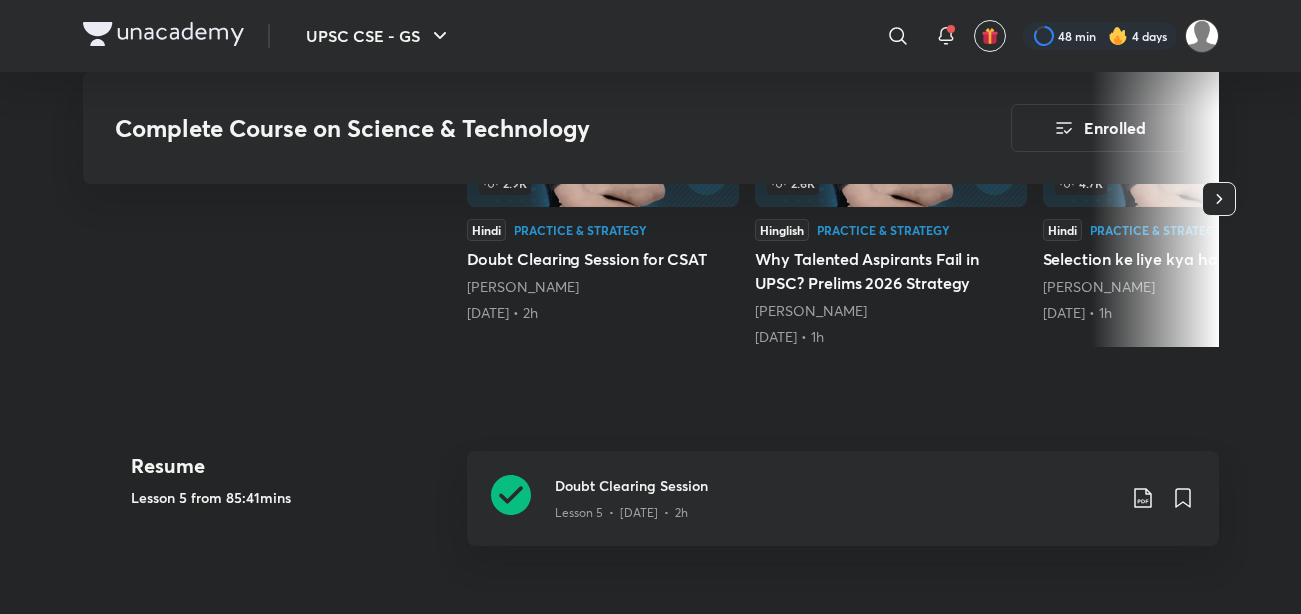 scroll, scrollTop: 668, scrollLeft: 0, axis: vertical 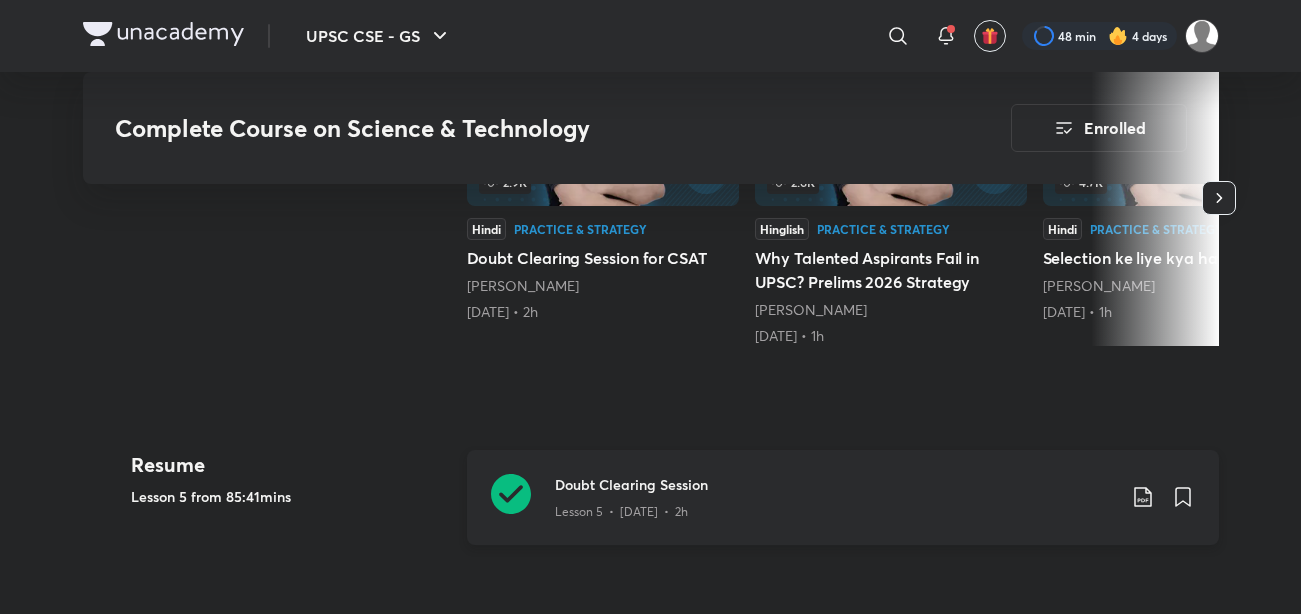 click 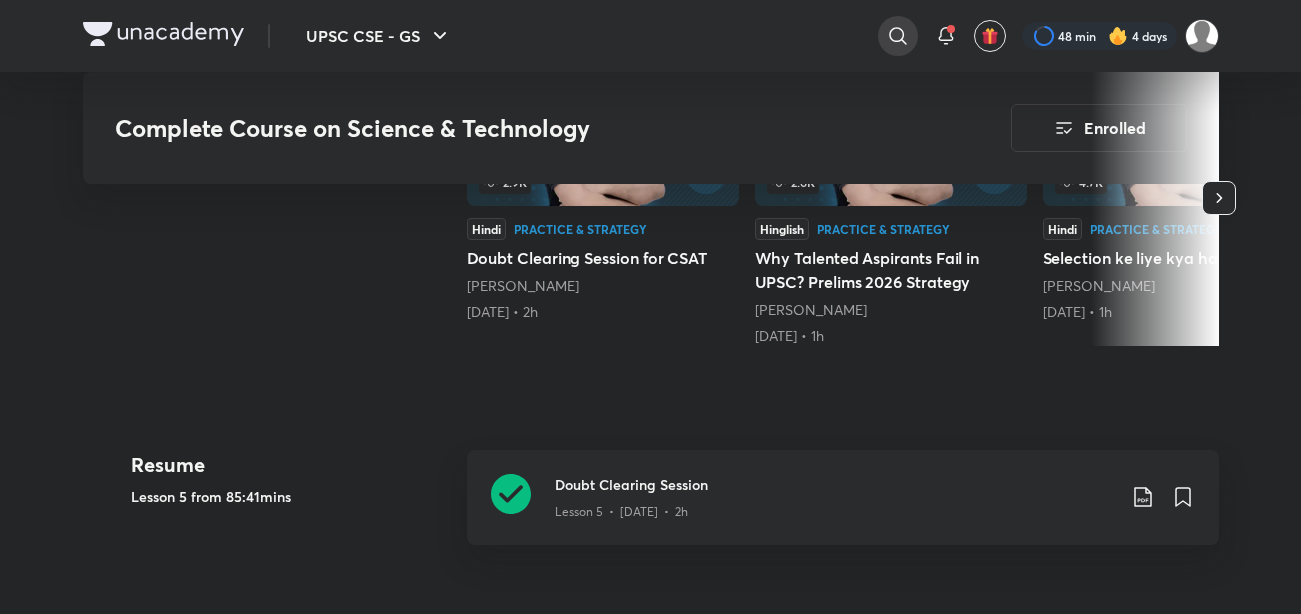 click at bounding box center (898, 36) 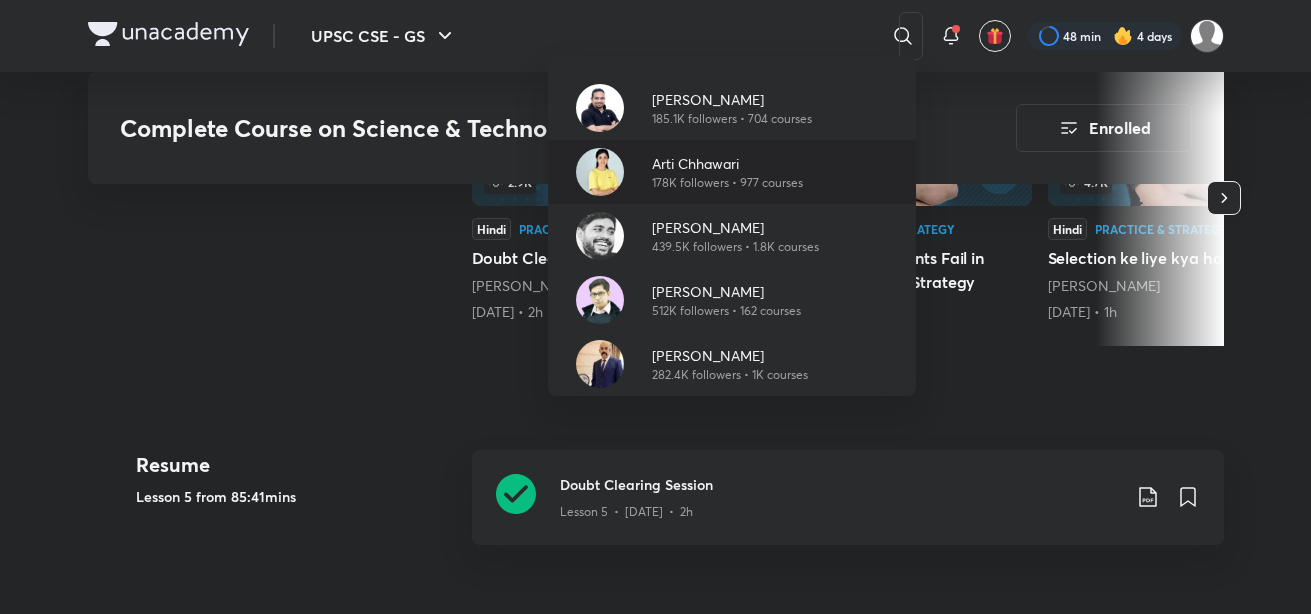 click on "Arti Chhawari" at bounding box center [727, 163] 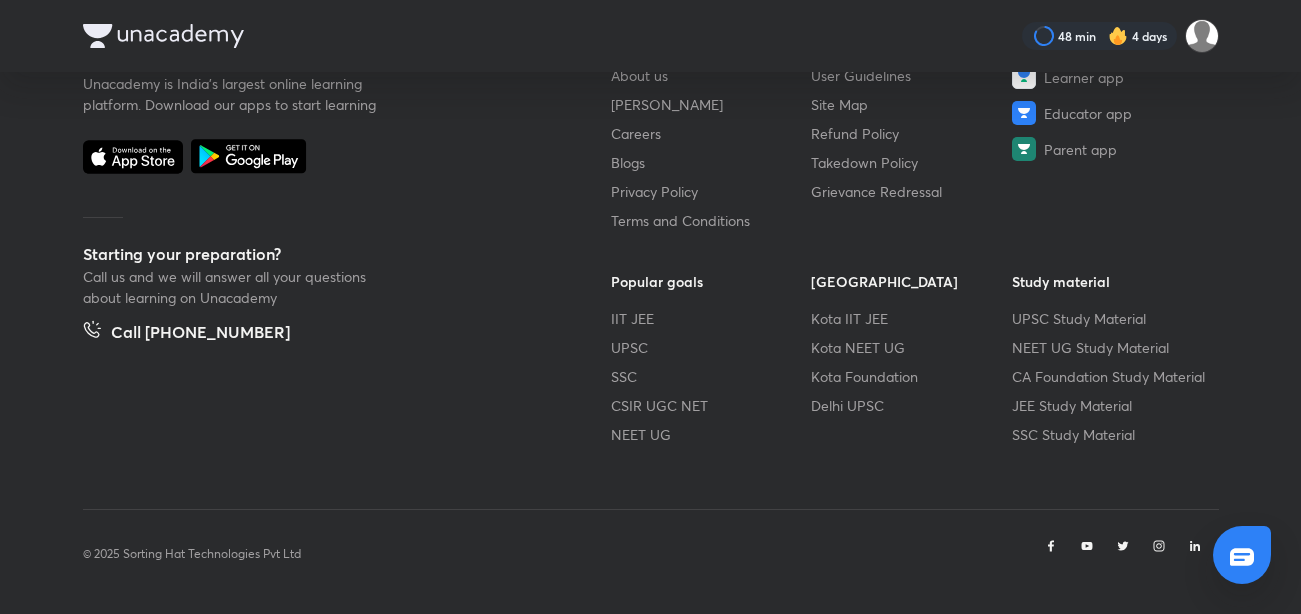 scroll, scrollTop: 0, scrollLeft: 0, axis: both 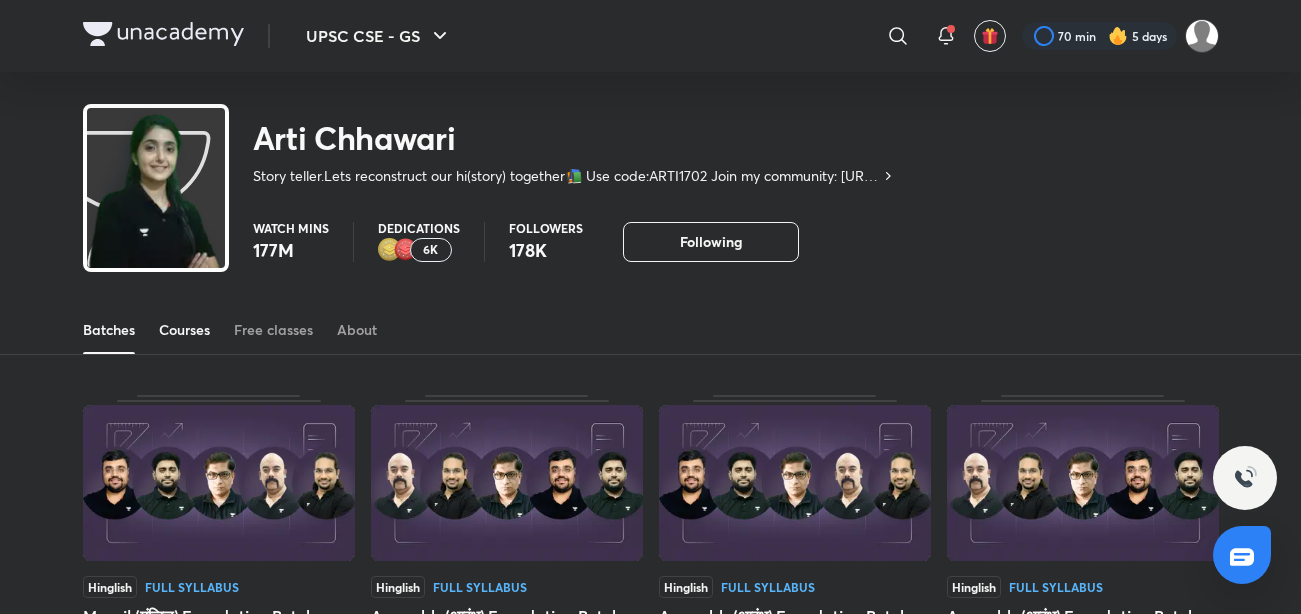 click on "Courses" at bounding box center (184, 330) 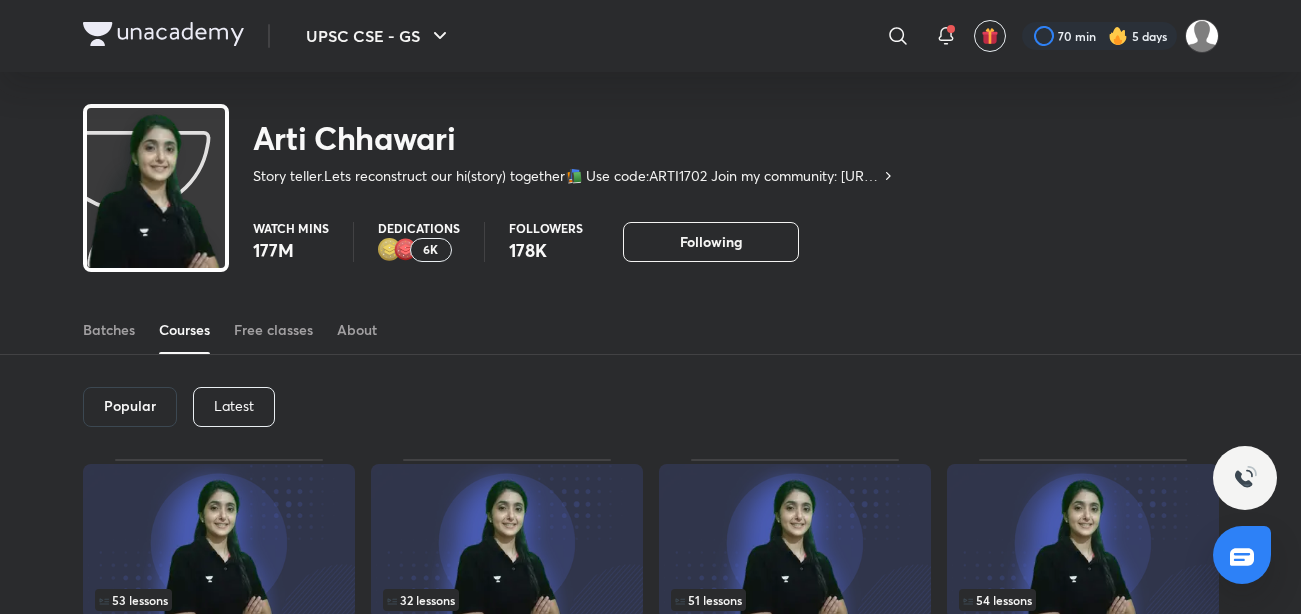 click on "Latest" at bounding box center [234, 406] 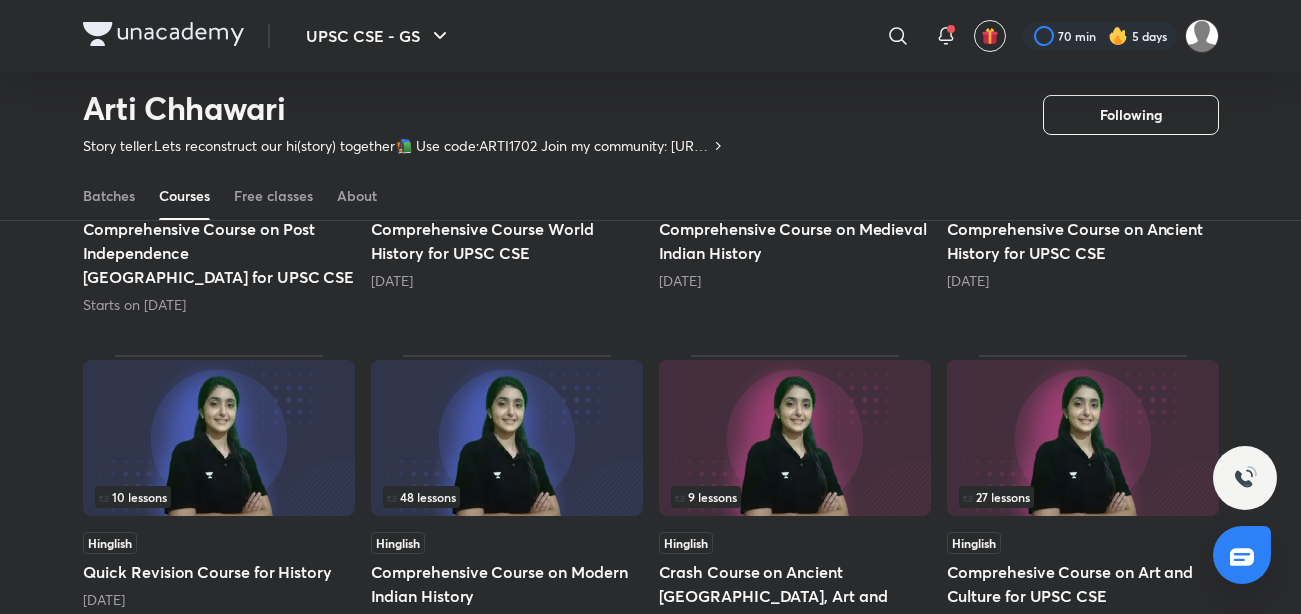 scroll, scrollTop: 387, scrollLeft: 0, axis: vertical 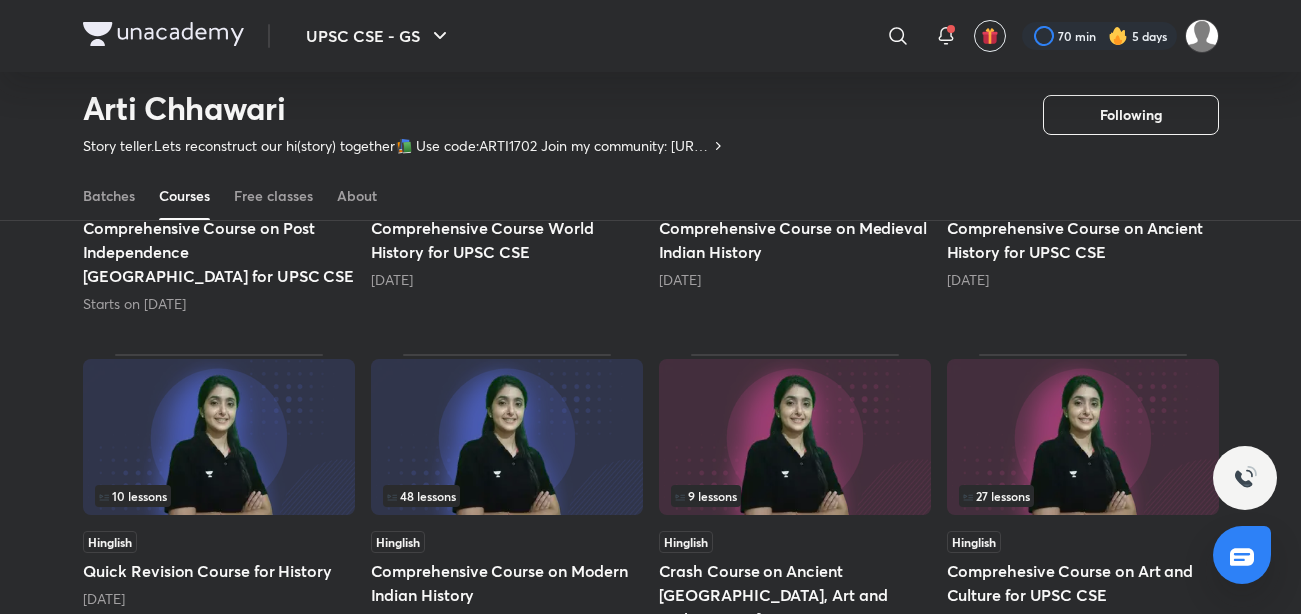 click on "Comprehesive Course on Art and Culture for UPSC CSE" at bounding box center [1083, 583] 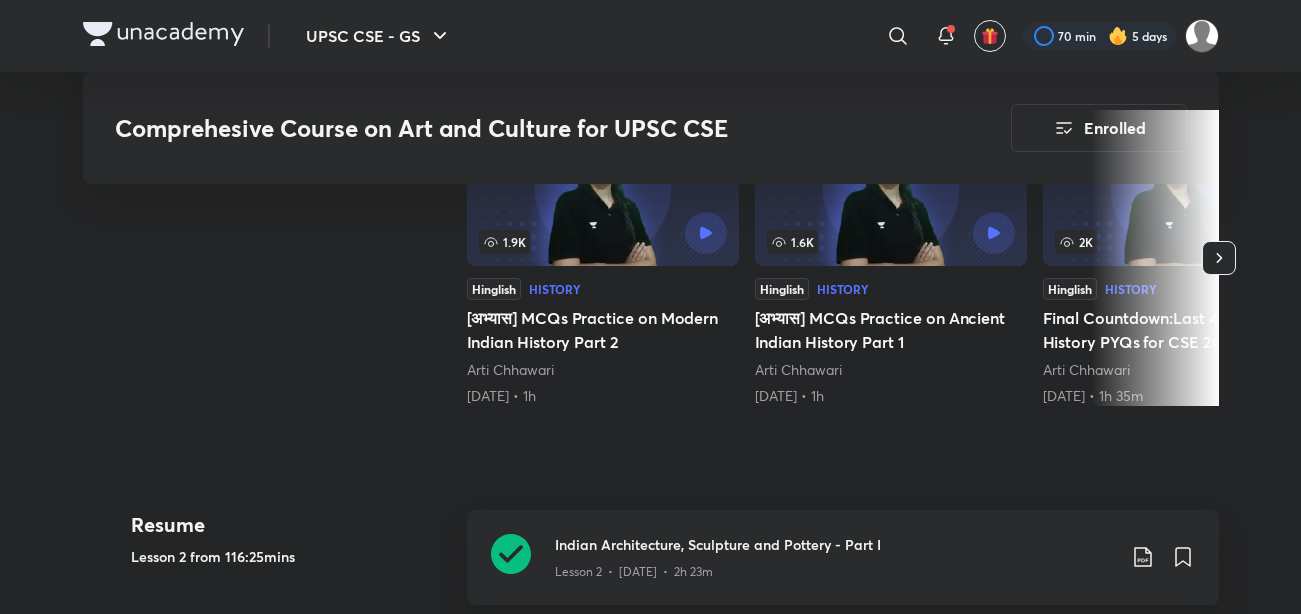 scroll, scrollTop: 610, scrollLeft: 0, axis: vertical 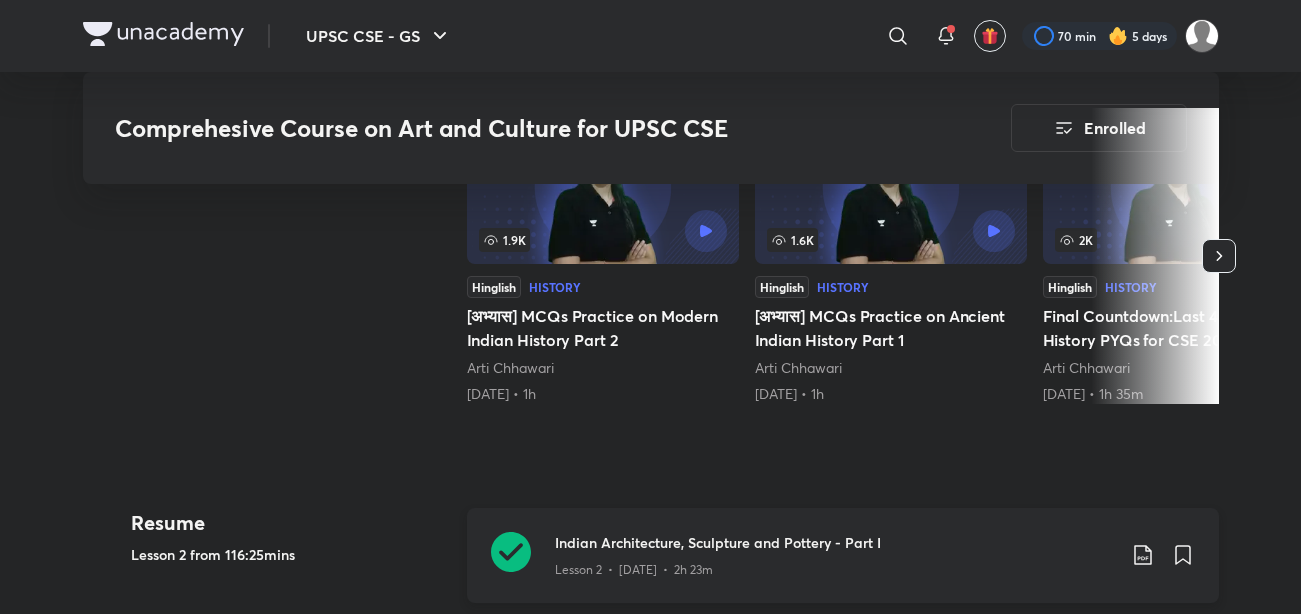 click 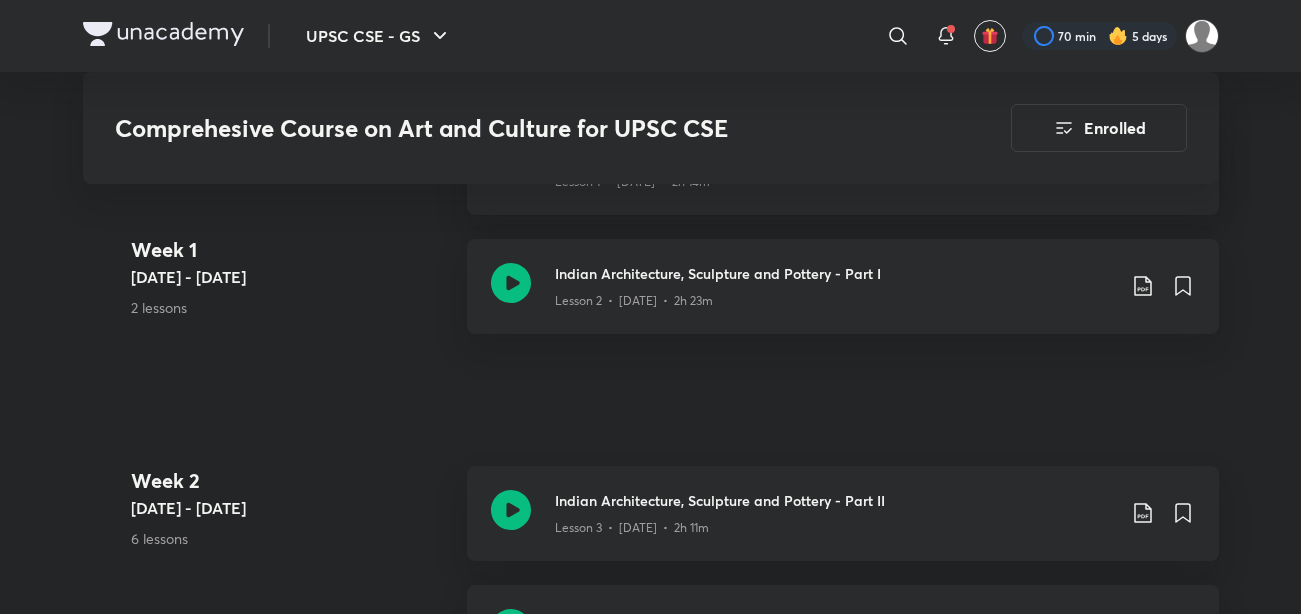 scroll, scrollTop: 1229, scrollLeft: 0, axis: vertical 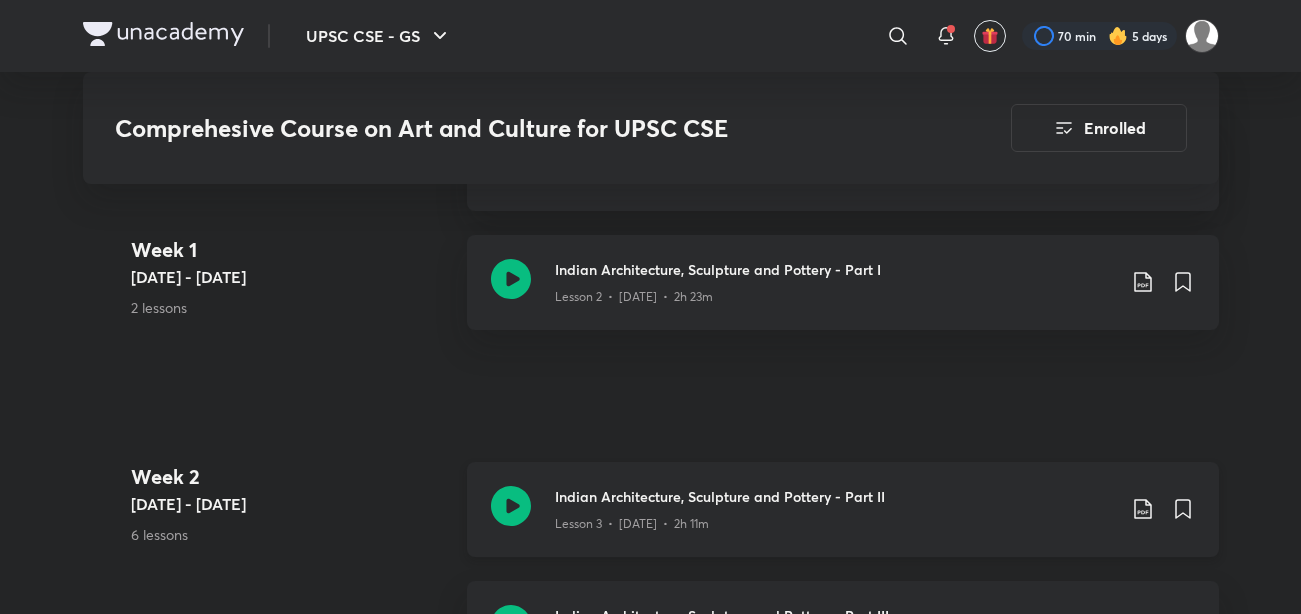 click 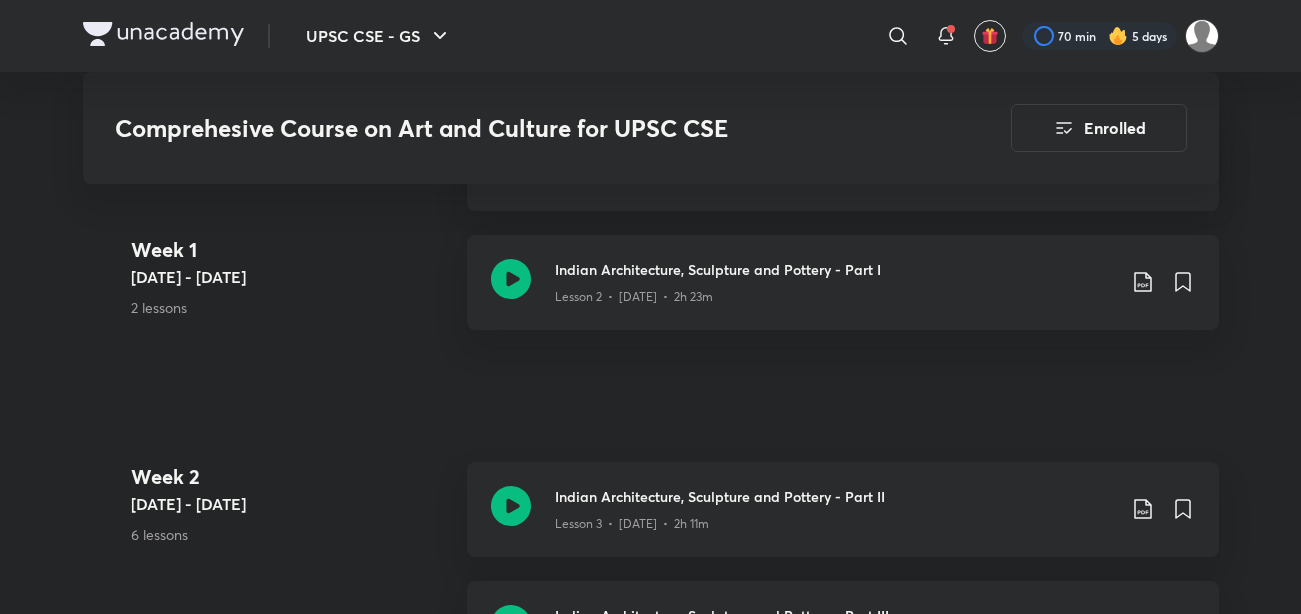 scroll, scrollTop: 1766, scrollLeft: 0, axis: vertical 